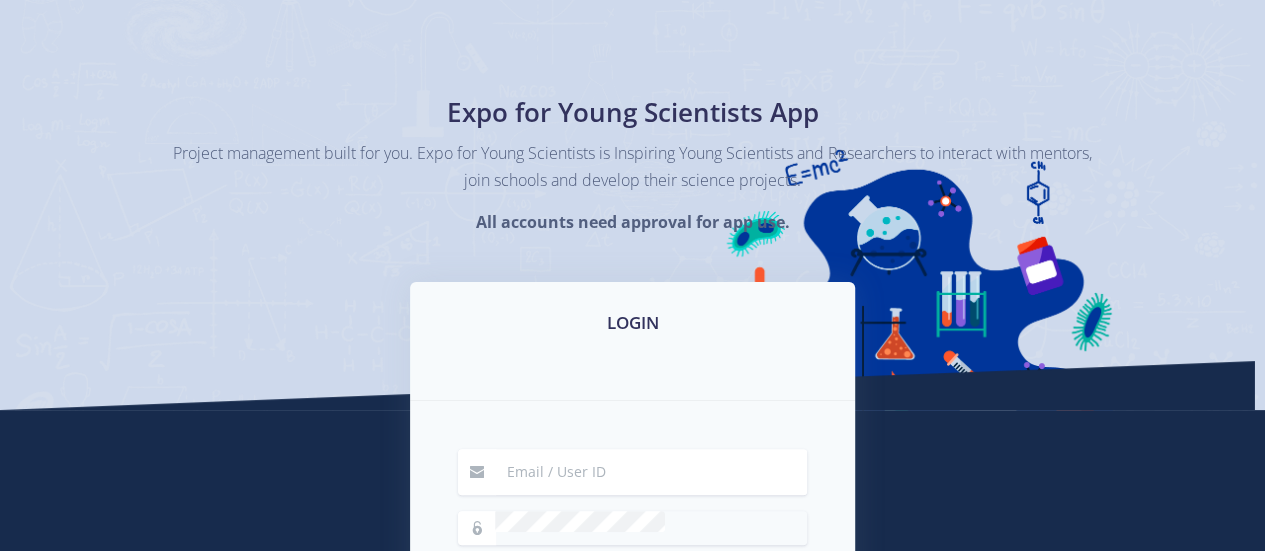 scroll, scrollTop: 0, scrollLeft: 0, axis: both 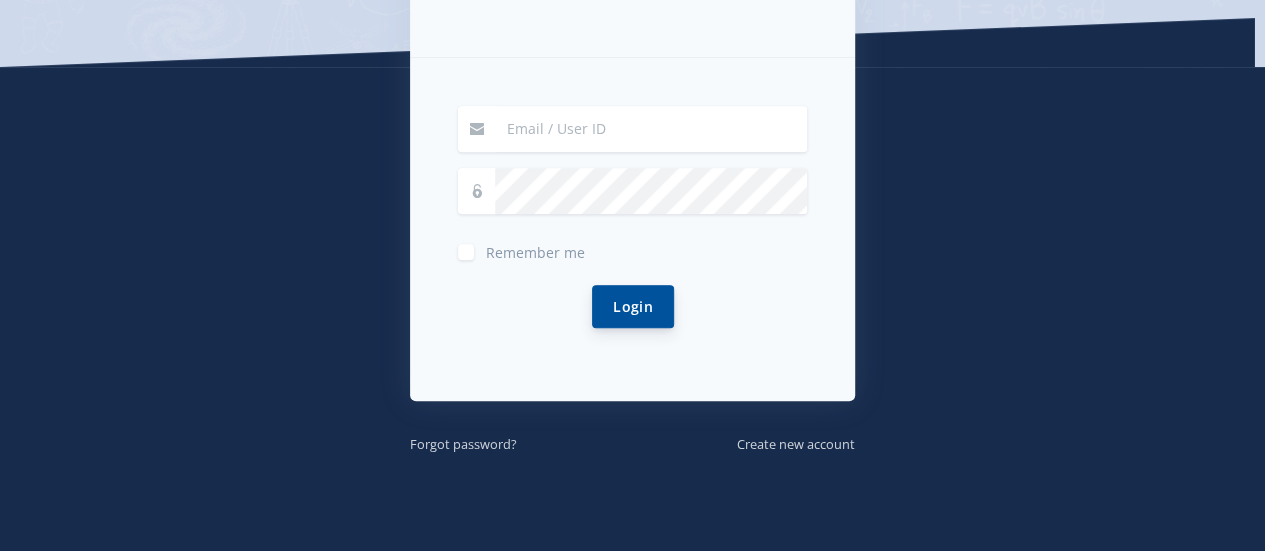 type on "12" 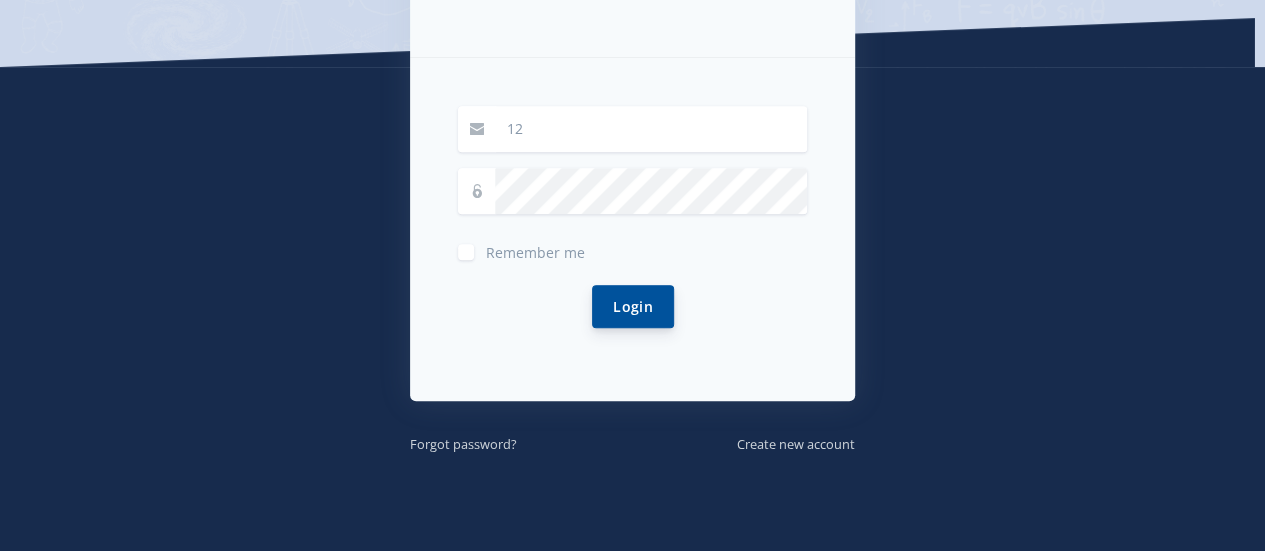click on "Login" at bounding box center (633, 306) 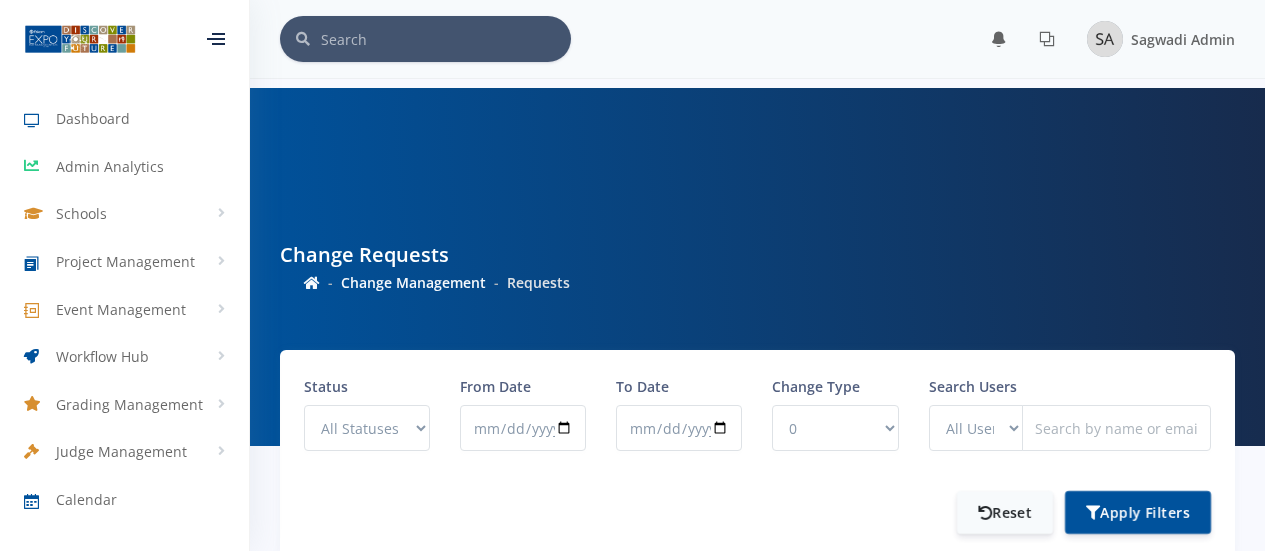 scroll, scrollTop: 0, scrollLeft: 0, axis: both 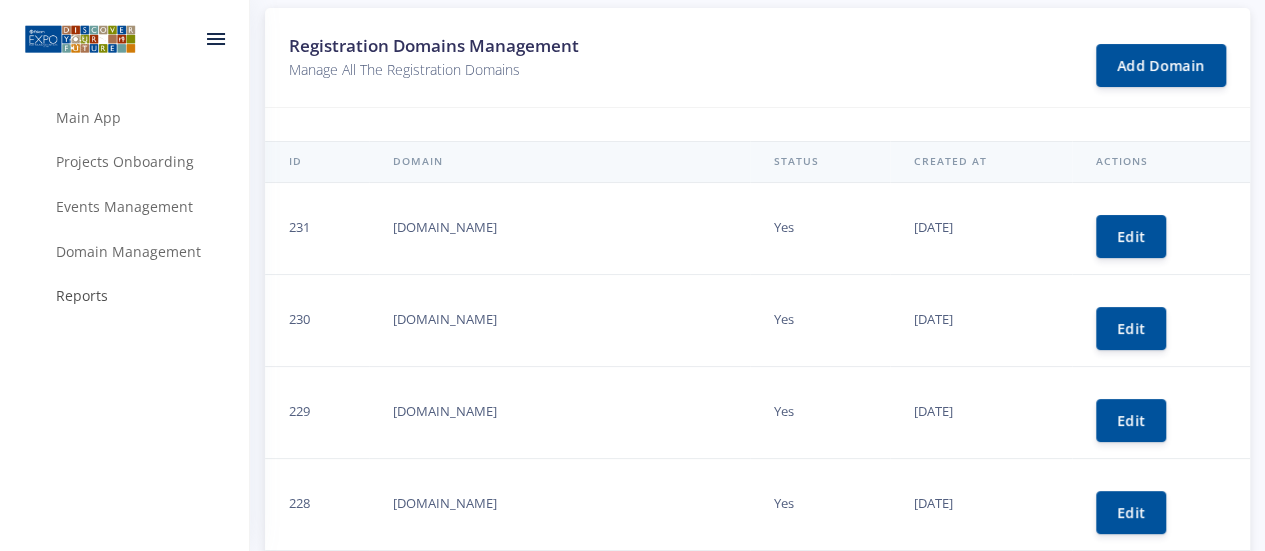 click on "Reports" at bounding box center (82, 295) 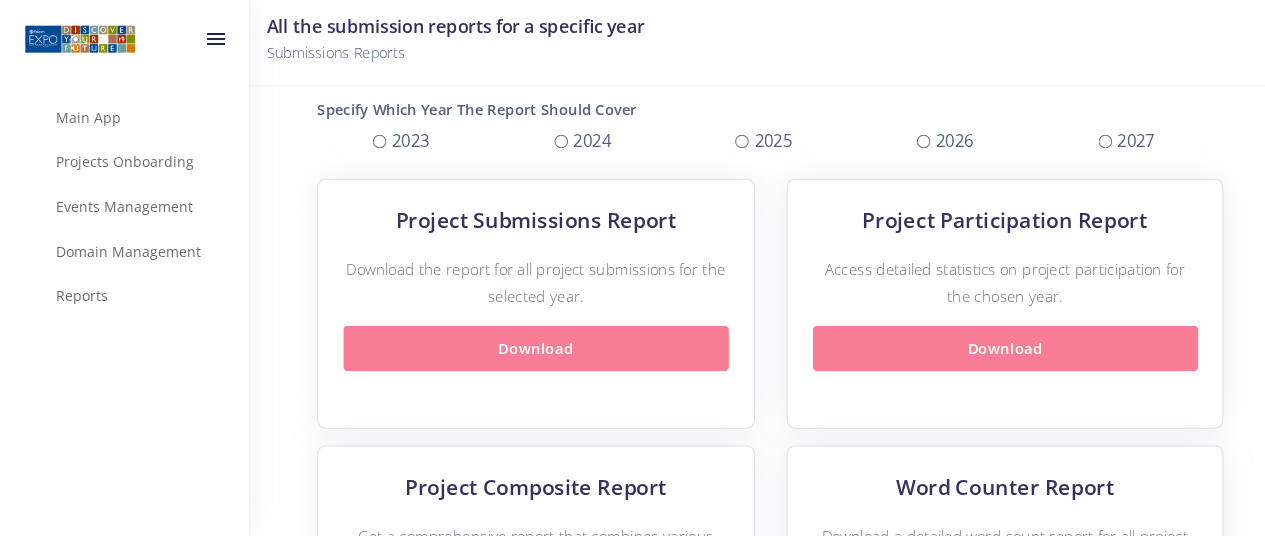 click on "2025" at bounding box center (742, 141) 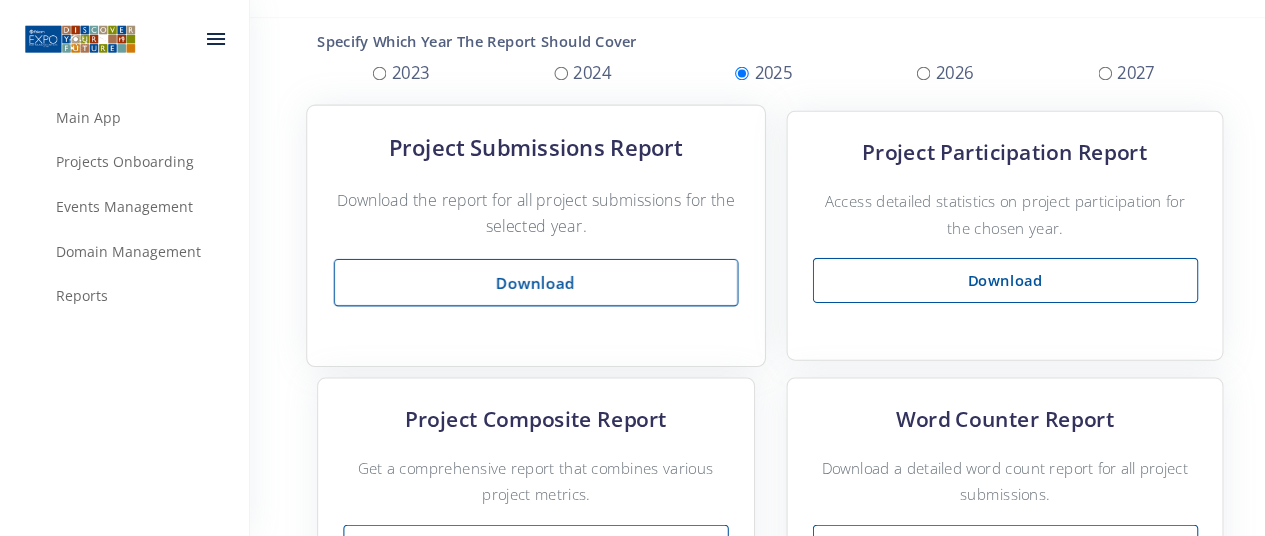 scroll, scrollTop: 100, scrollLeft: 0, axis: vertical 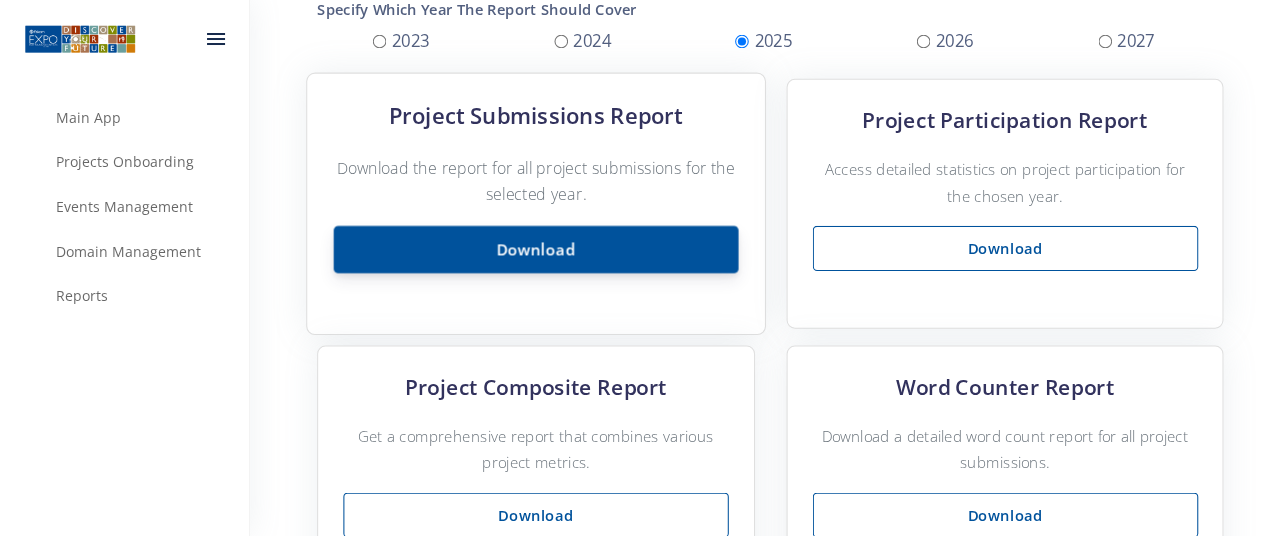click on "Download" at bounding box center (536, 249) 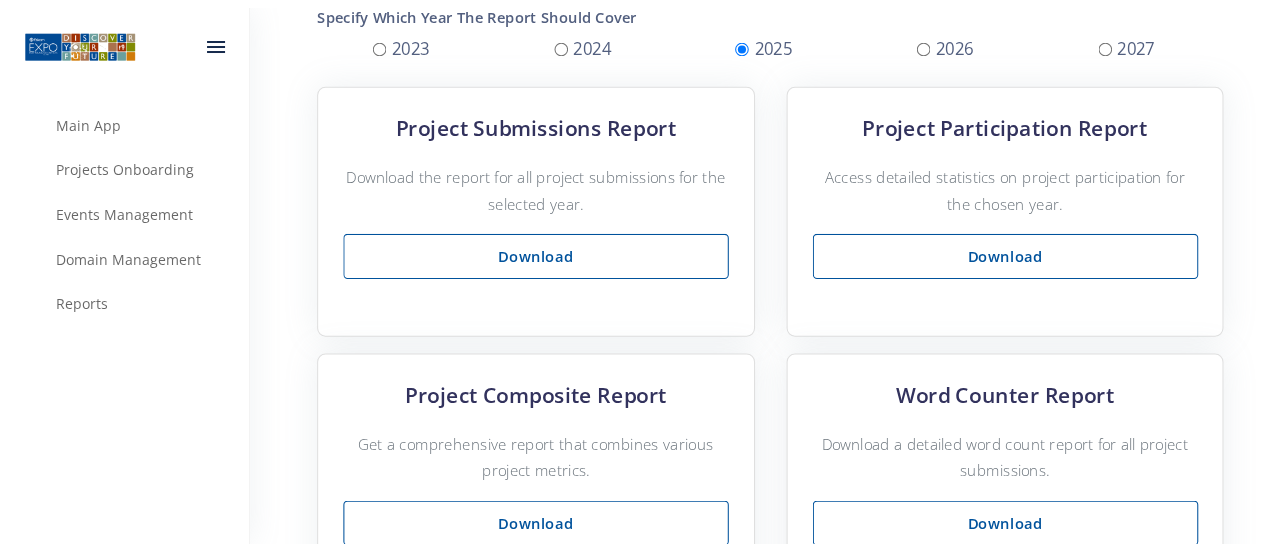 scroll, scrollTop: 0, scrollLeft: 0, axis: both 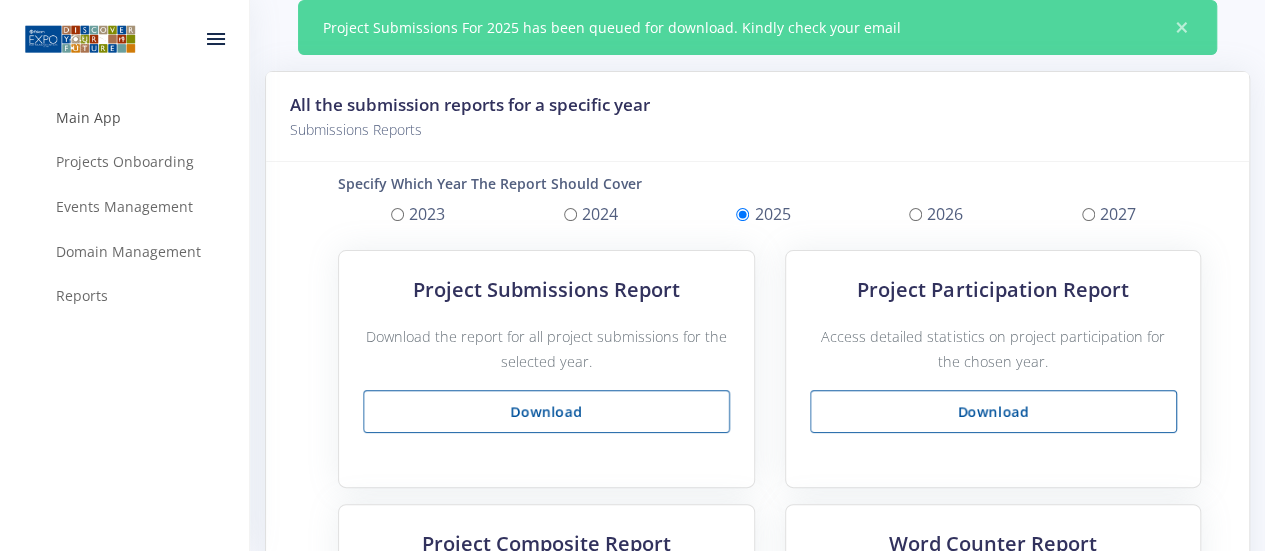 click on "Main App" at bounding box center (88, 117) 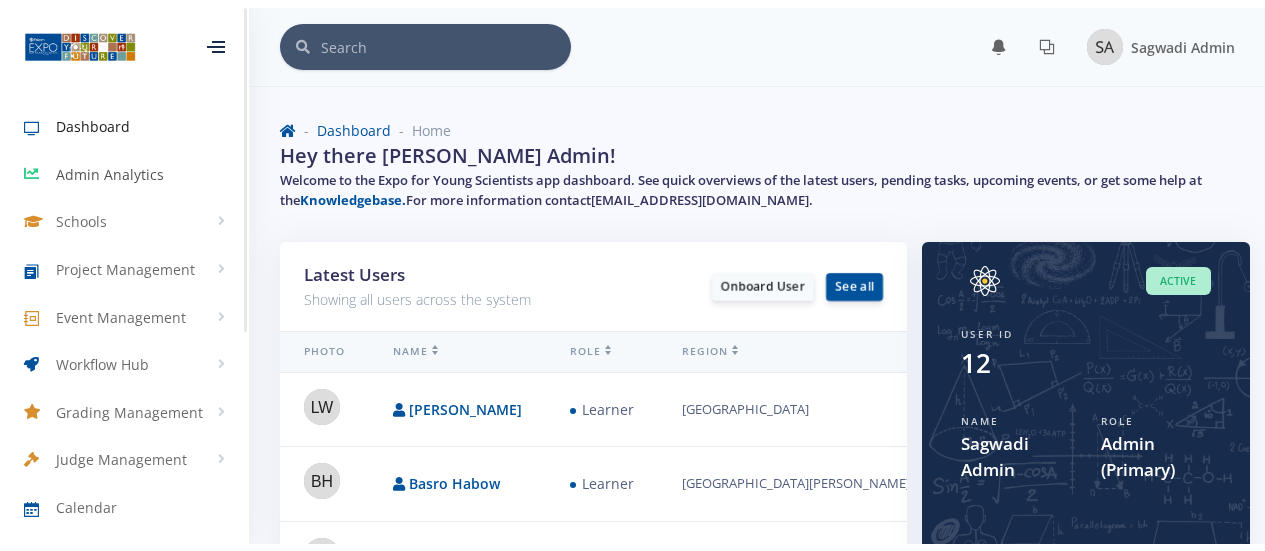 scroll, scrollTop: 0, scrollLeft: 0, axis: both 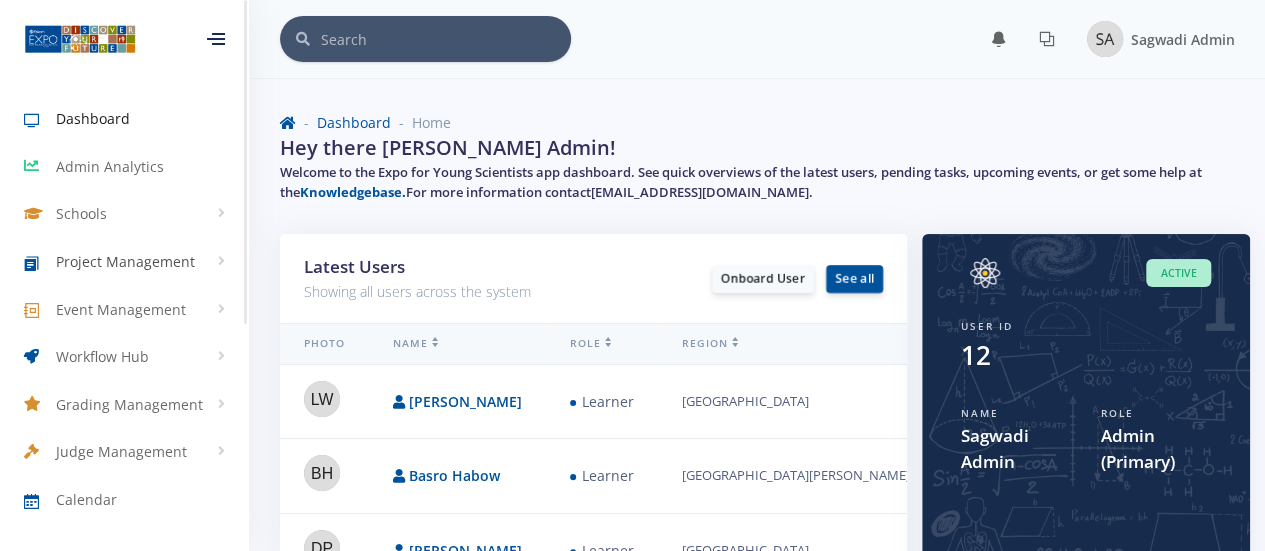 click on "Project Management" at bounding box center (125, 261) 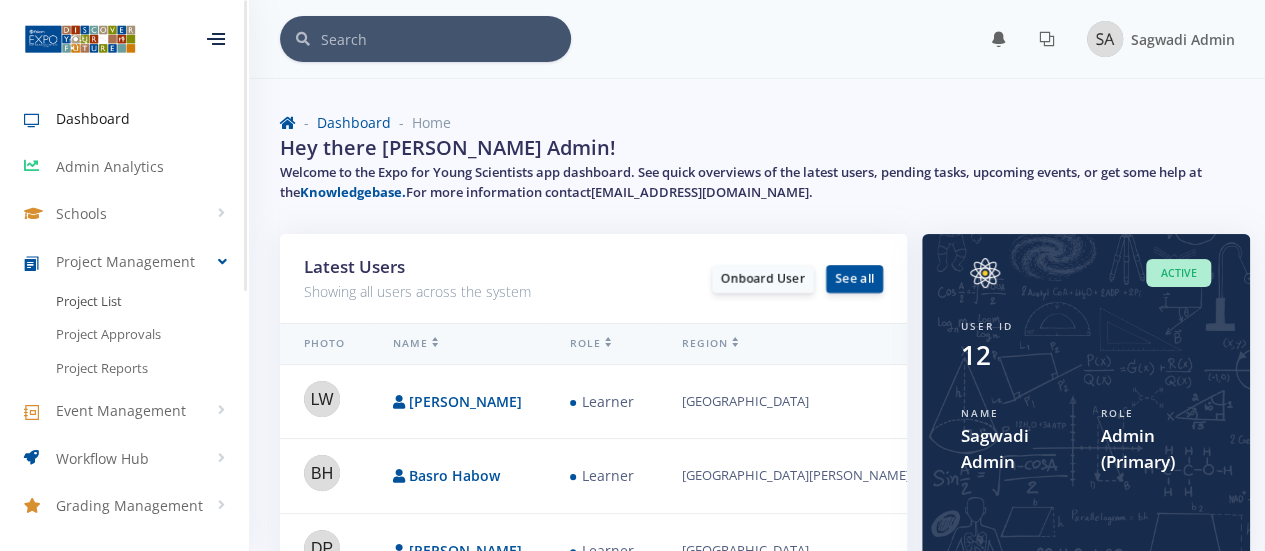 click on "Project List" at bounding box center (89, 302) 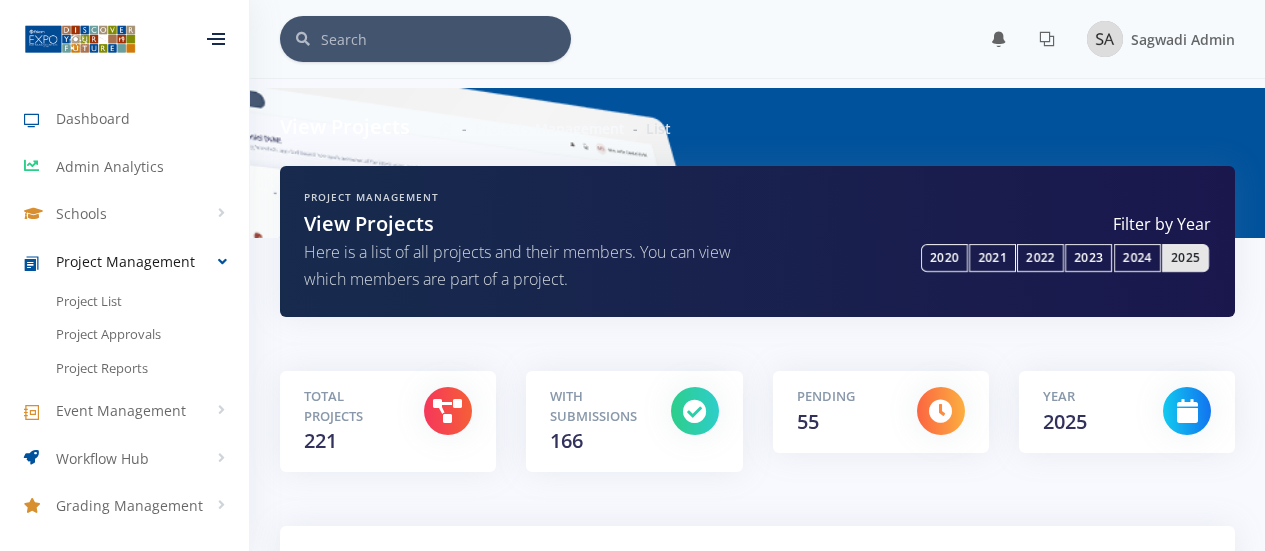 scroll, scrollTop: 0, scrollLeft: 0, axis: both 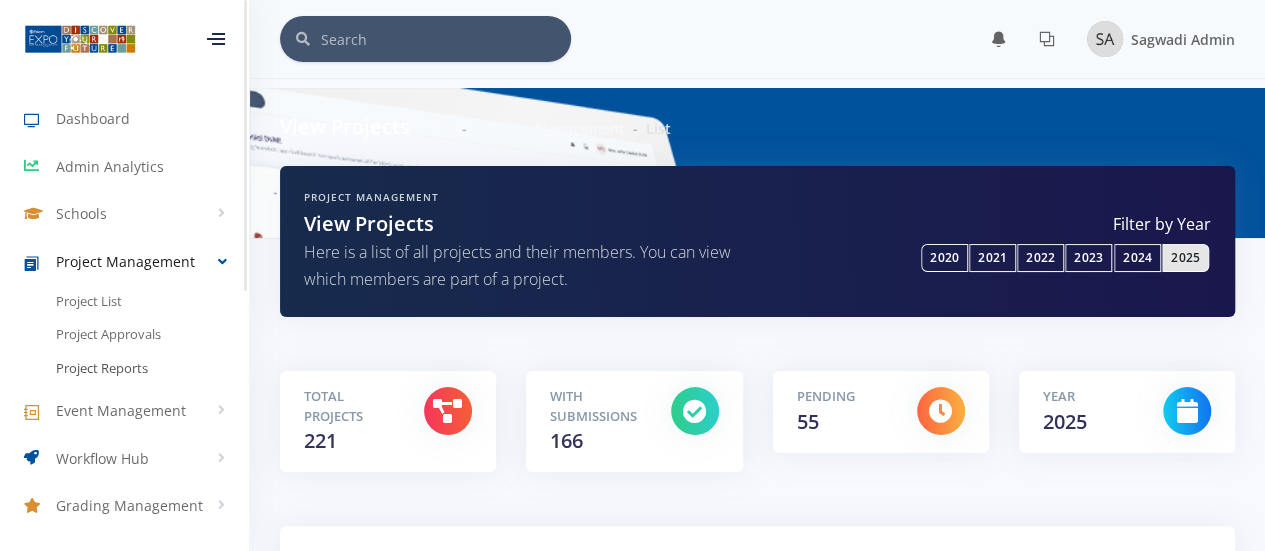 click on "Project Reports" at bounding box center (124, 369) 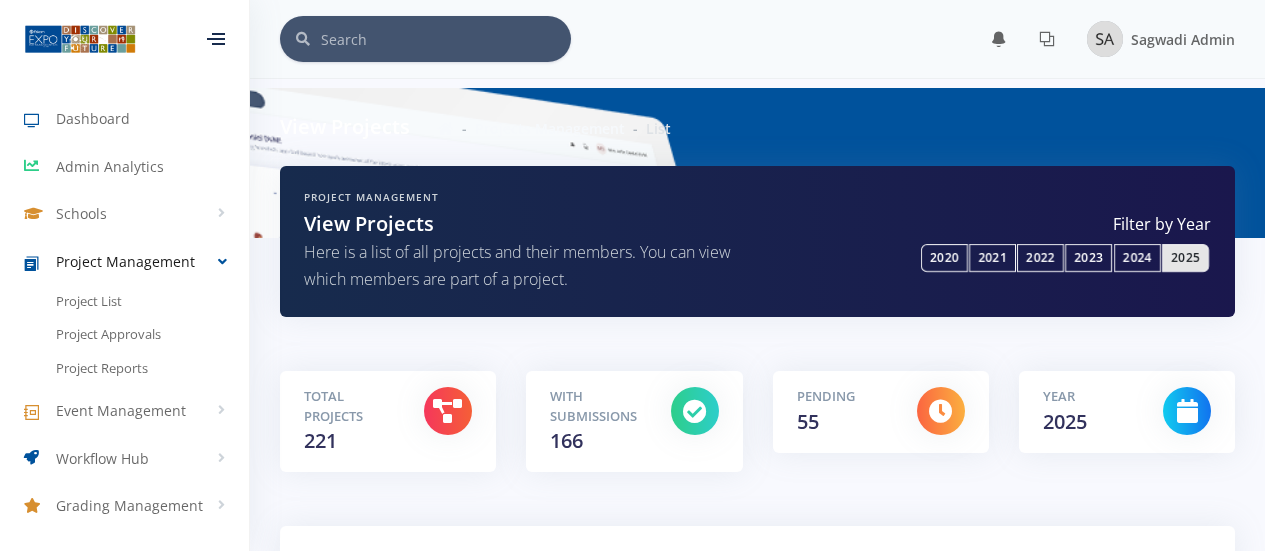scroll, scrollTop: 0, scrollLeft: 0, axis: both 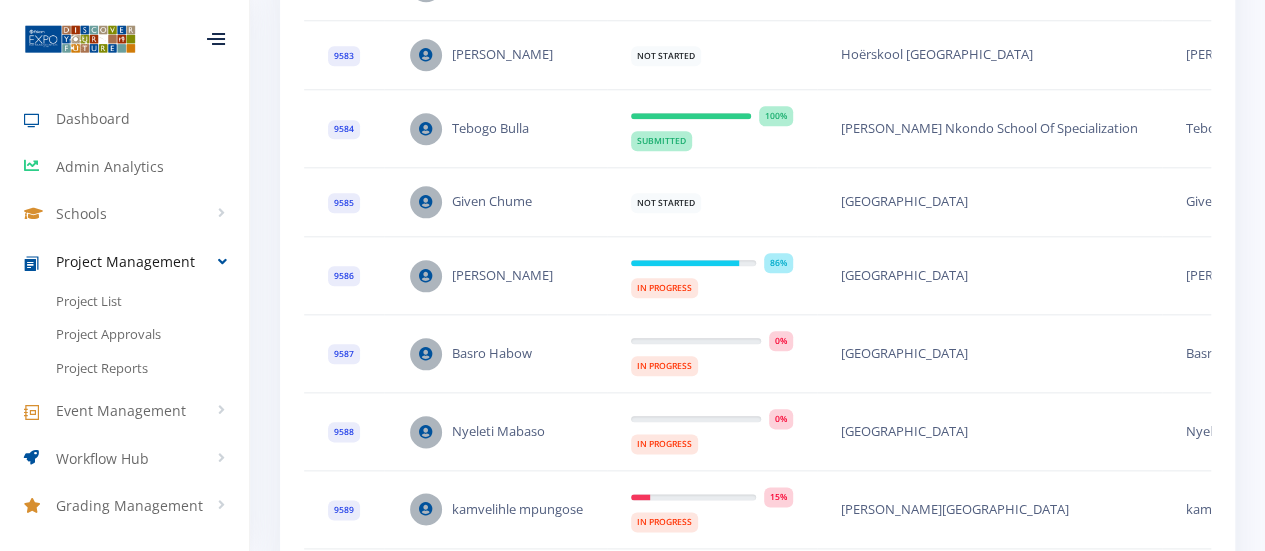 drag, startPoint x: 1015, startPoint y: 199, endPoint x: 838, endPoint y: 211, distance: 177.40631 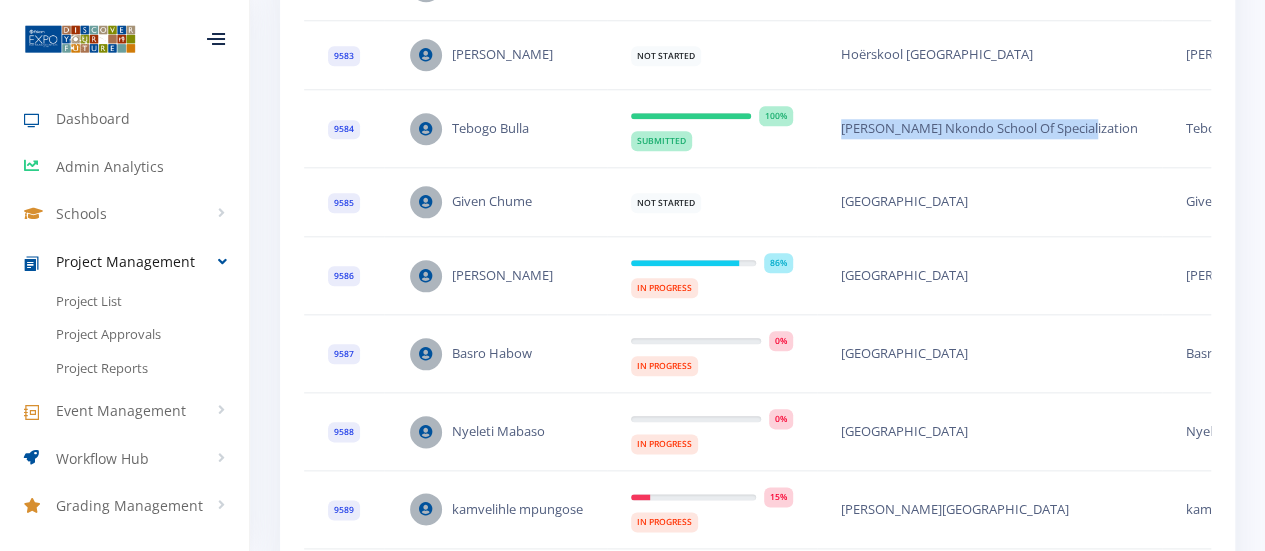 drag, startPoint x: 1084, startPoint y: 129, endPoint x: 844, endPoint y: 133, distance: 240.03333 